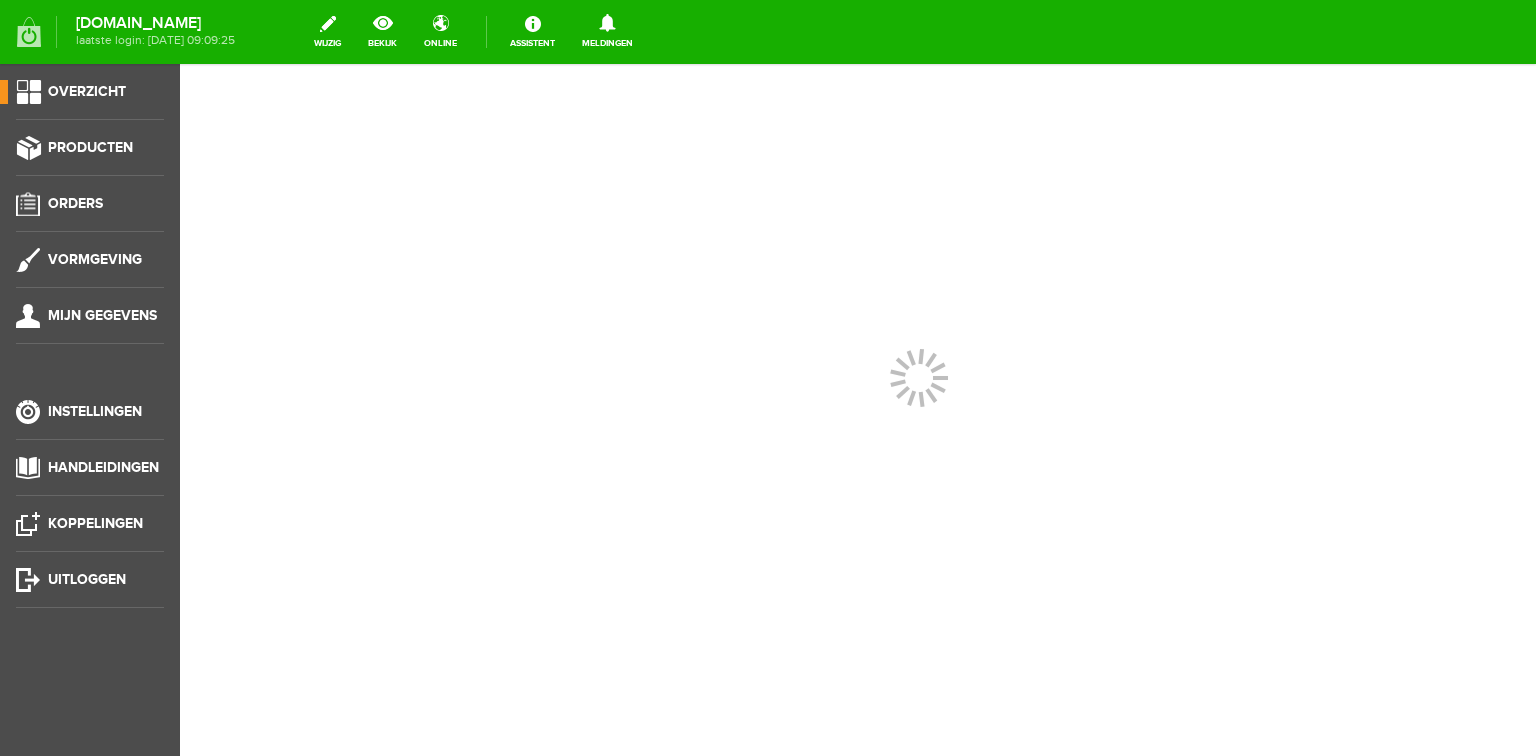 scroll, scrollTop: 0, scrollLeft: 0, axis: both 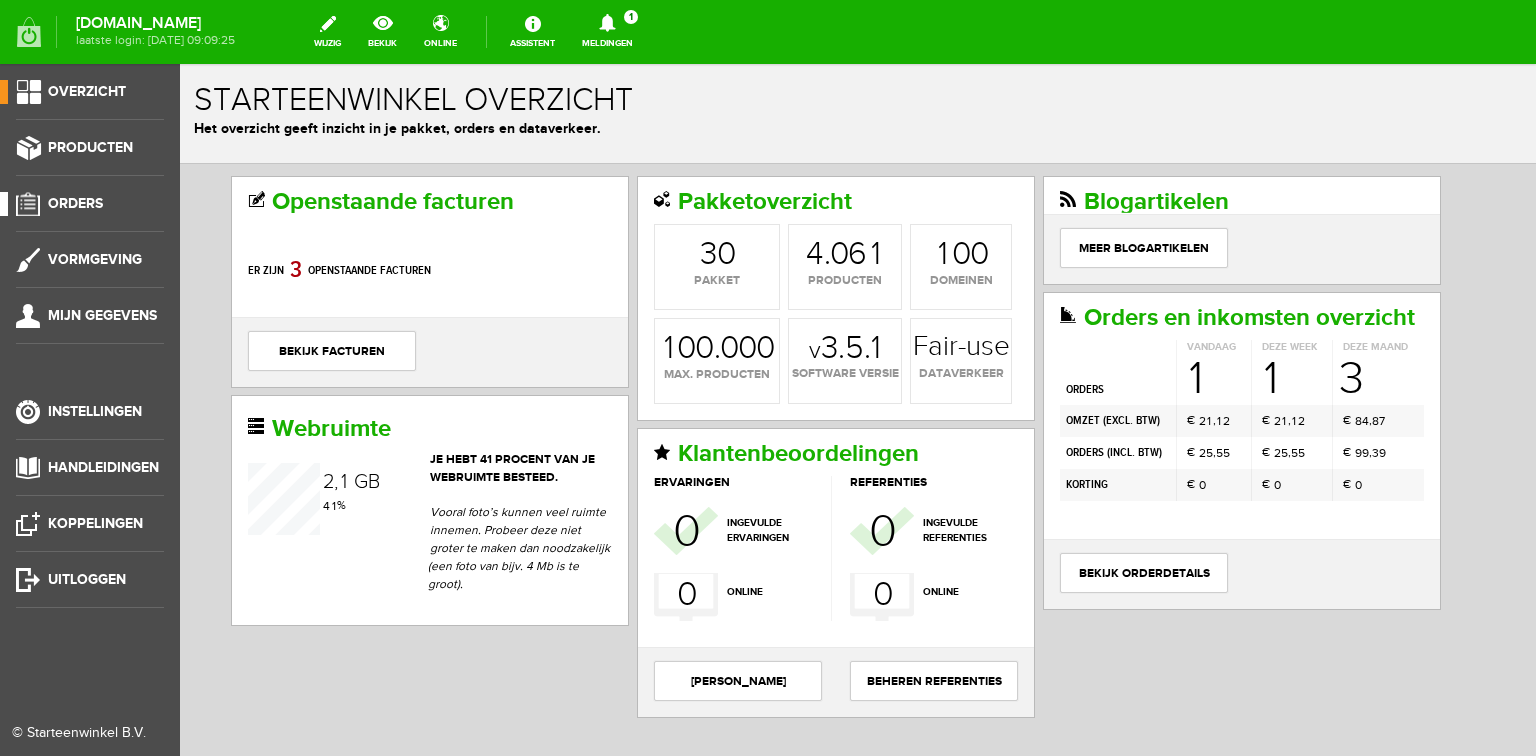 click on "Orders" at bounding box center (82, 204) 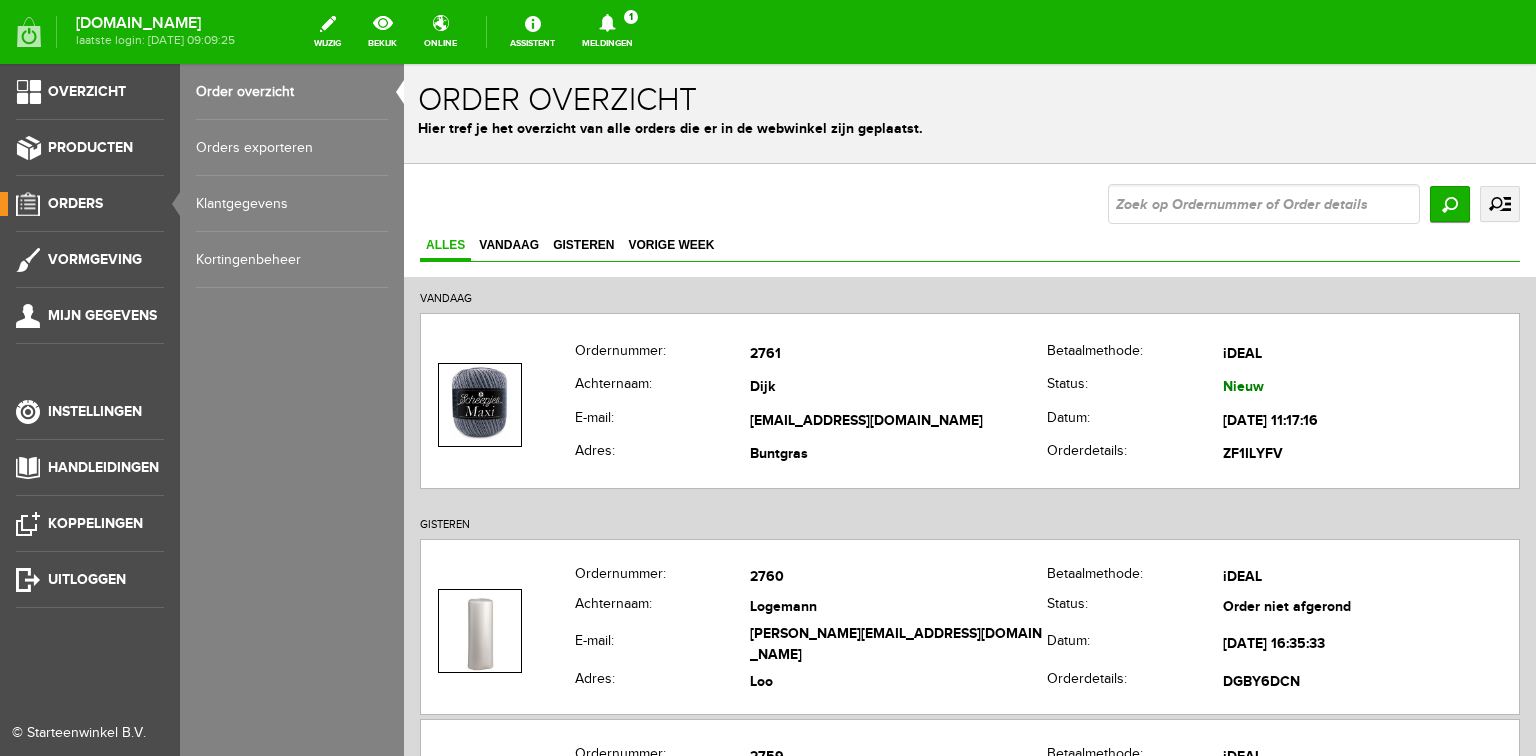 scroll, scrollTop: 0, scrollLeft: 0, axis: both 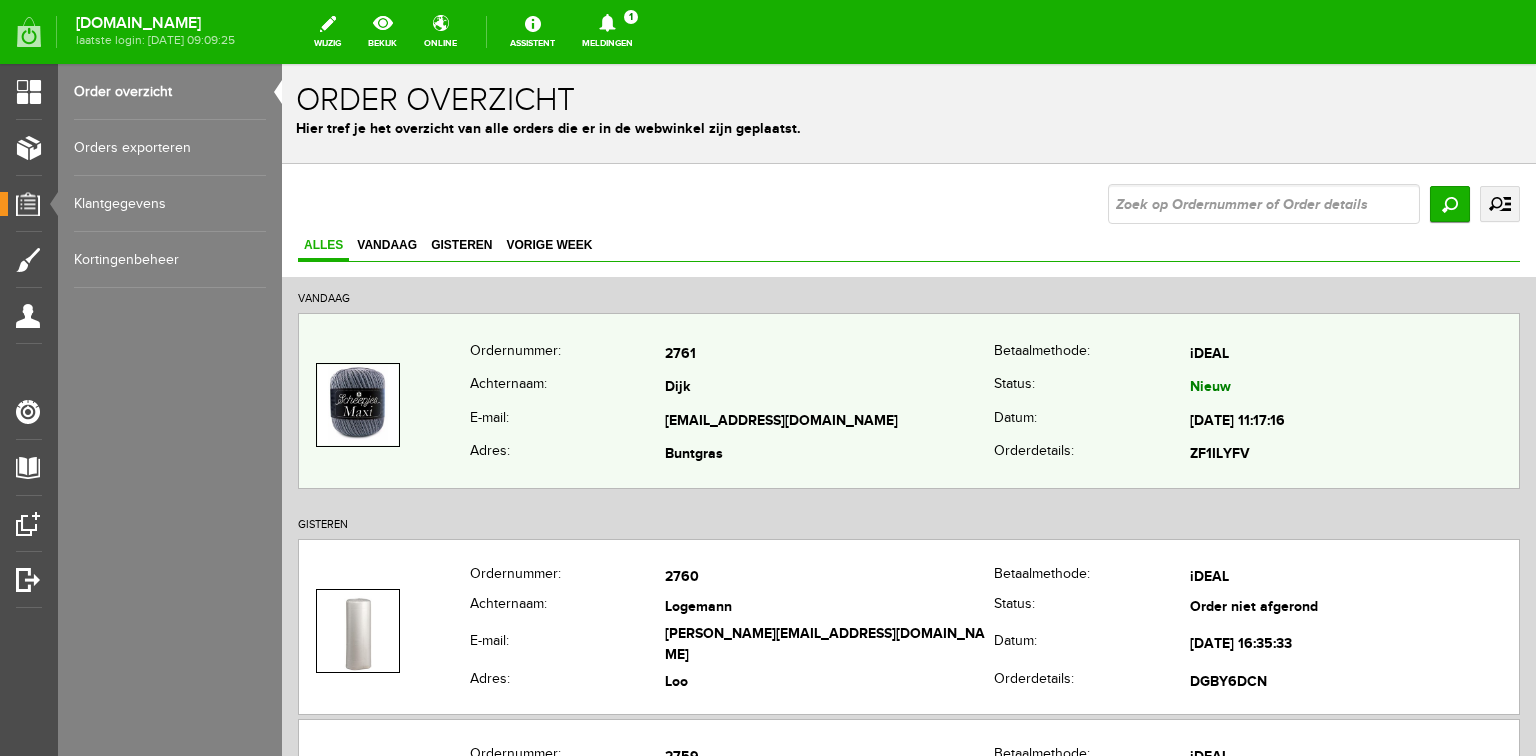 click on "Dijk" at bounding box center (829, 389) 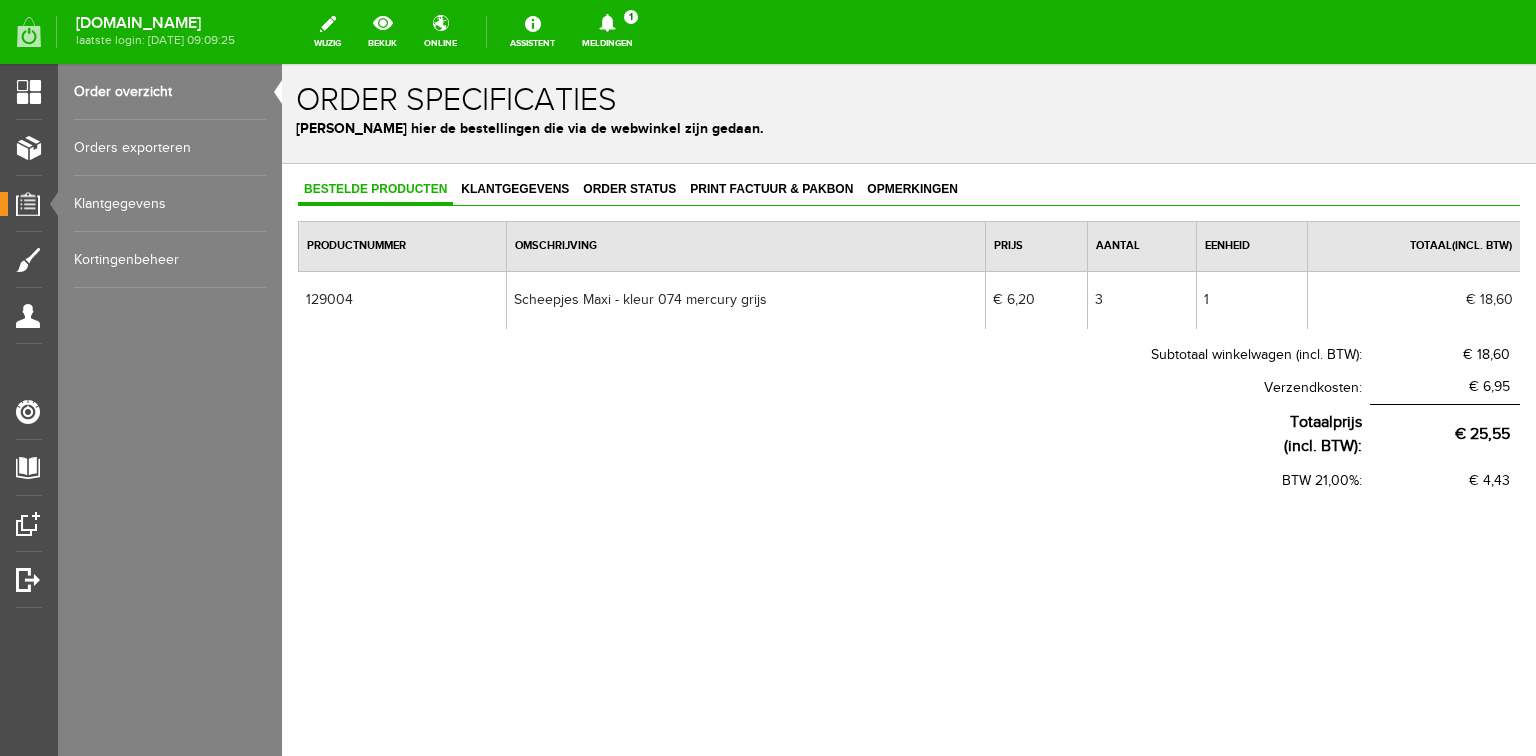 scroll, scrollTop: 0, scrollLeft: 0, axis: both 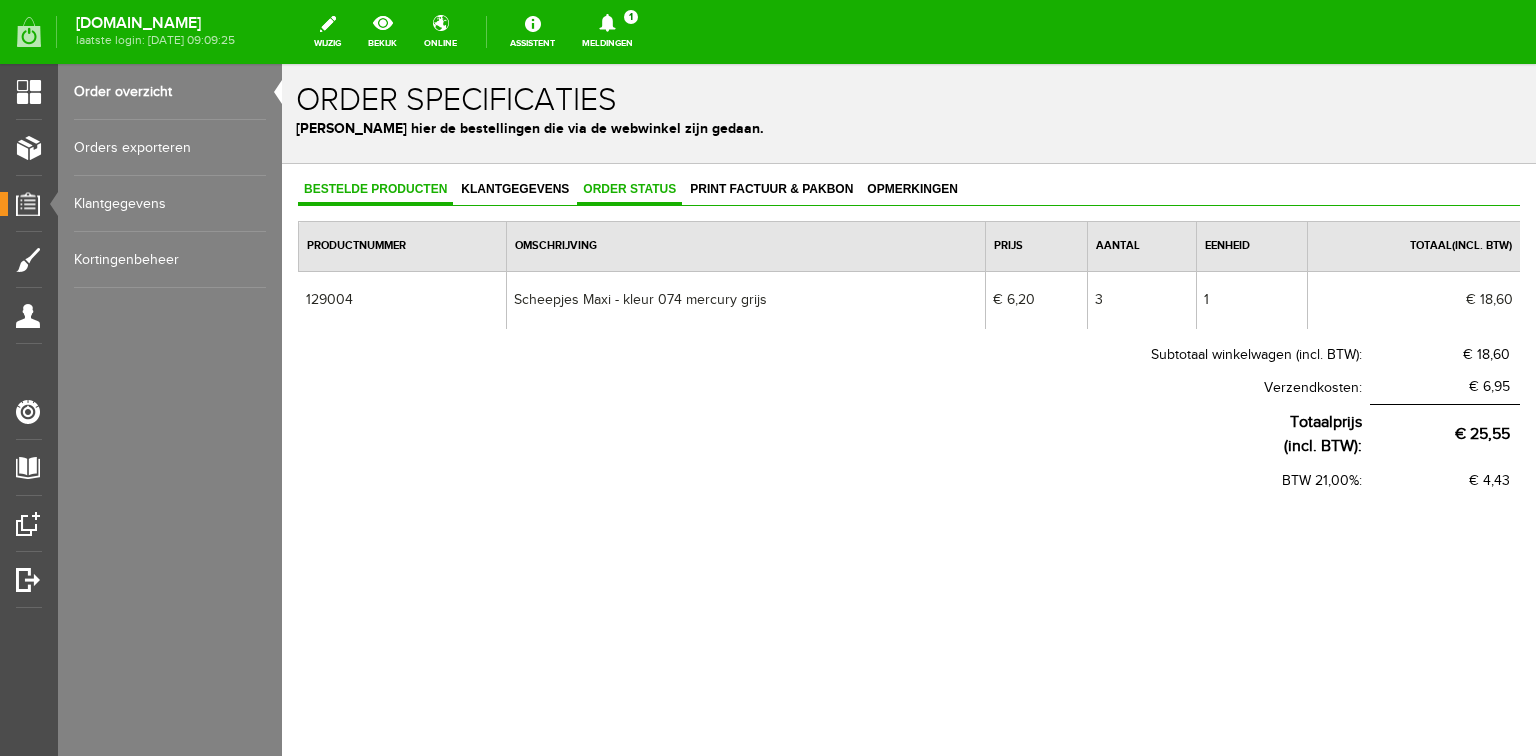 click on "Order status" at bounding box center (629, 189) 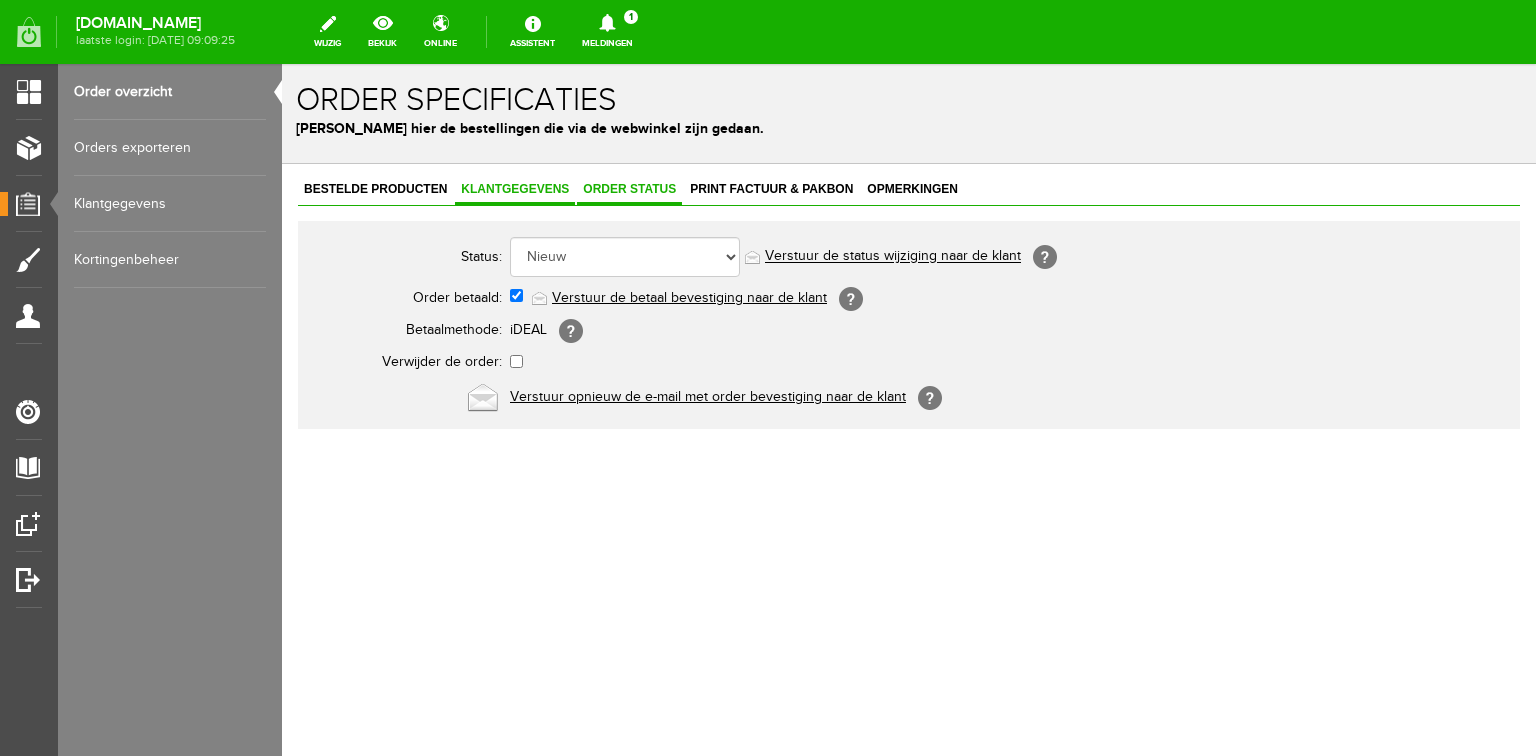 click on "Klantgegevens" at bounding box center (515, 189) 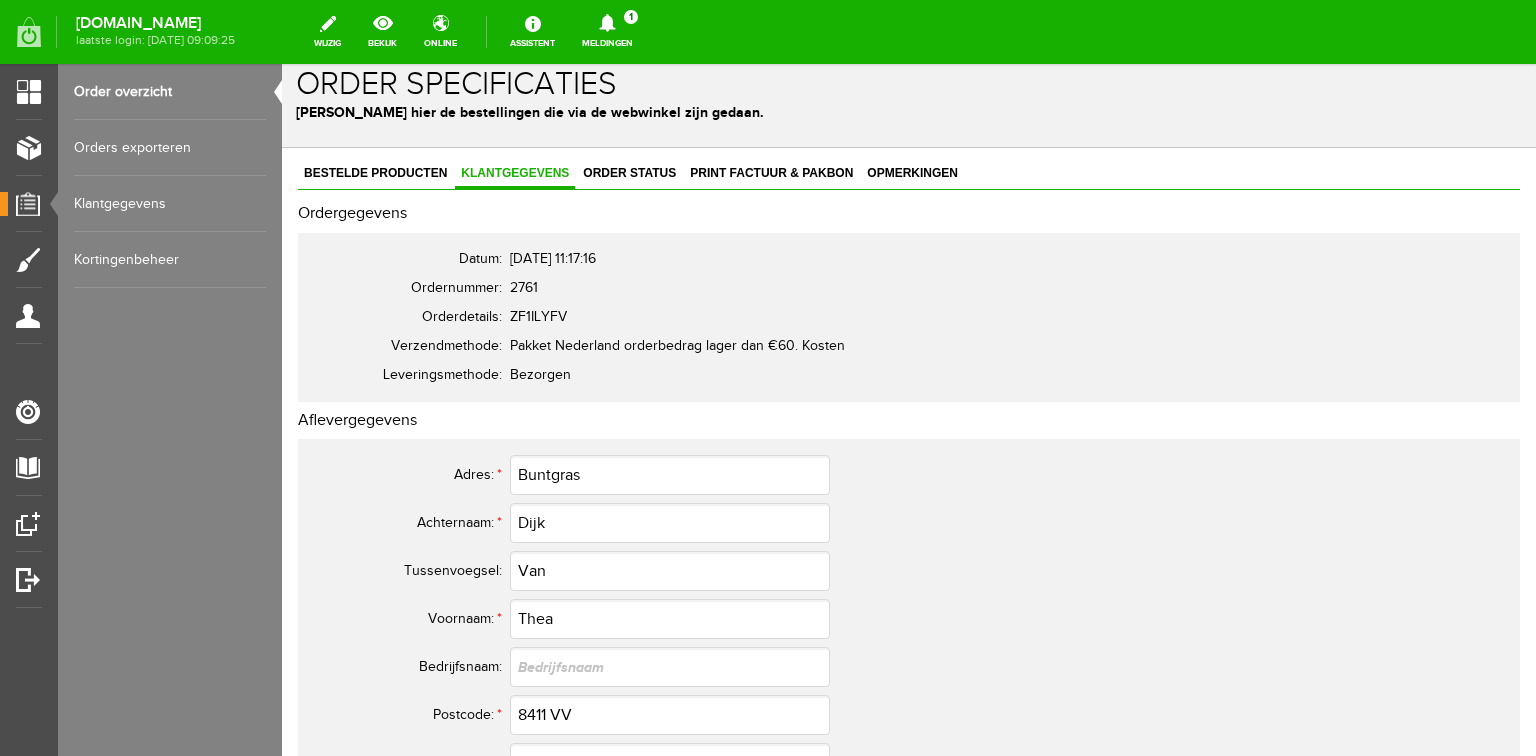 scroll, scrollTop: 0, scrollLeft: 0, axis: both 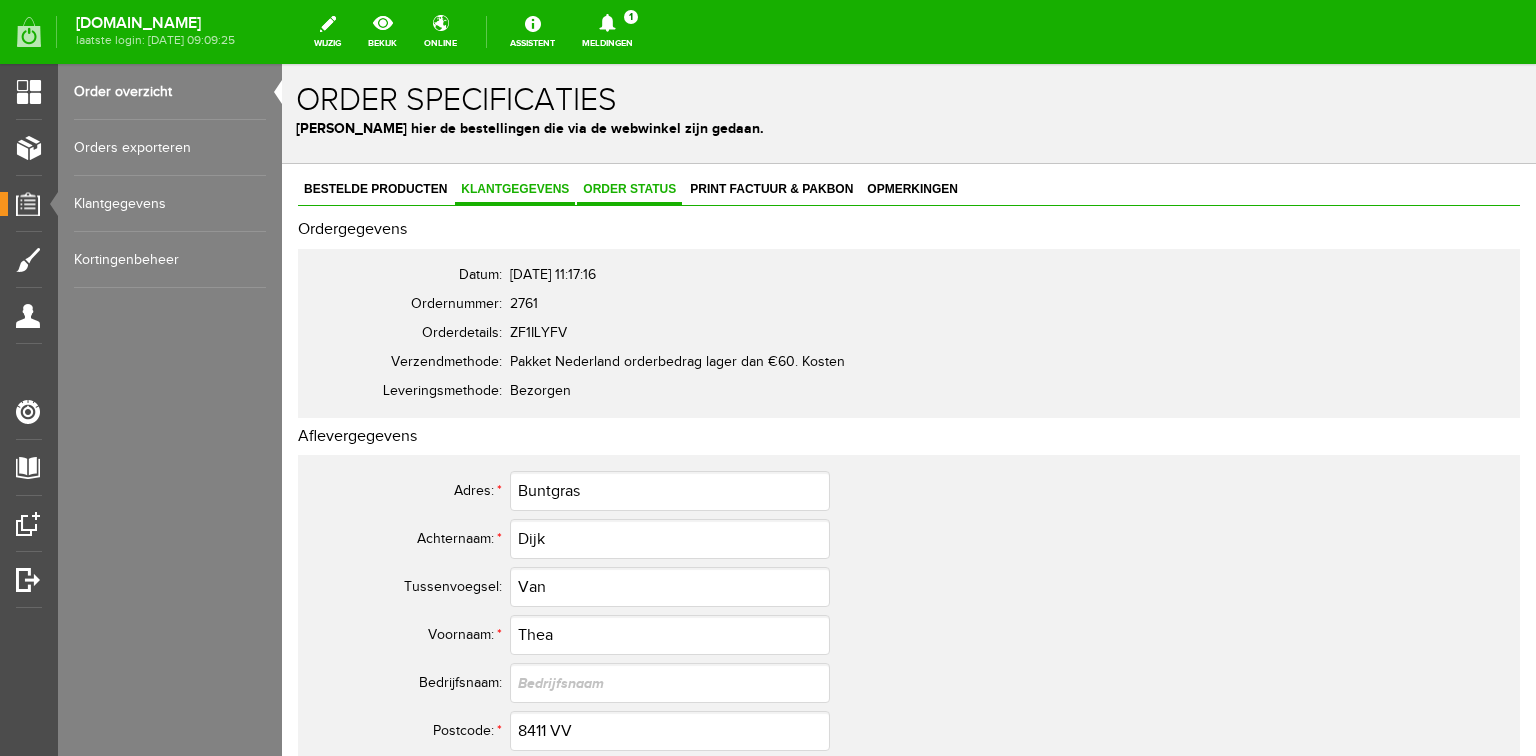 click on "Order status" at bounding box center (629, 189) 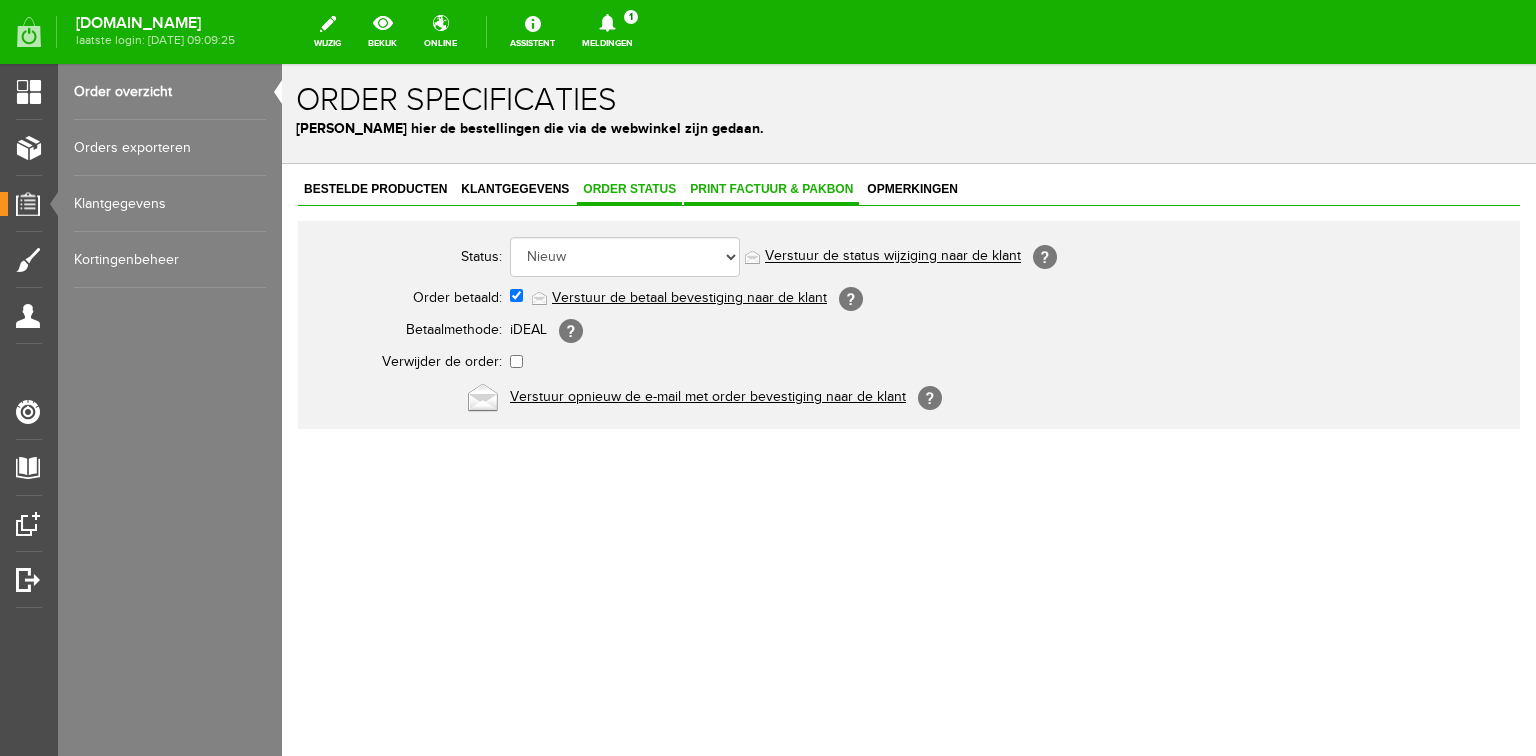 click on "Print factuur & pakbon" at bounding box center [771, 189] 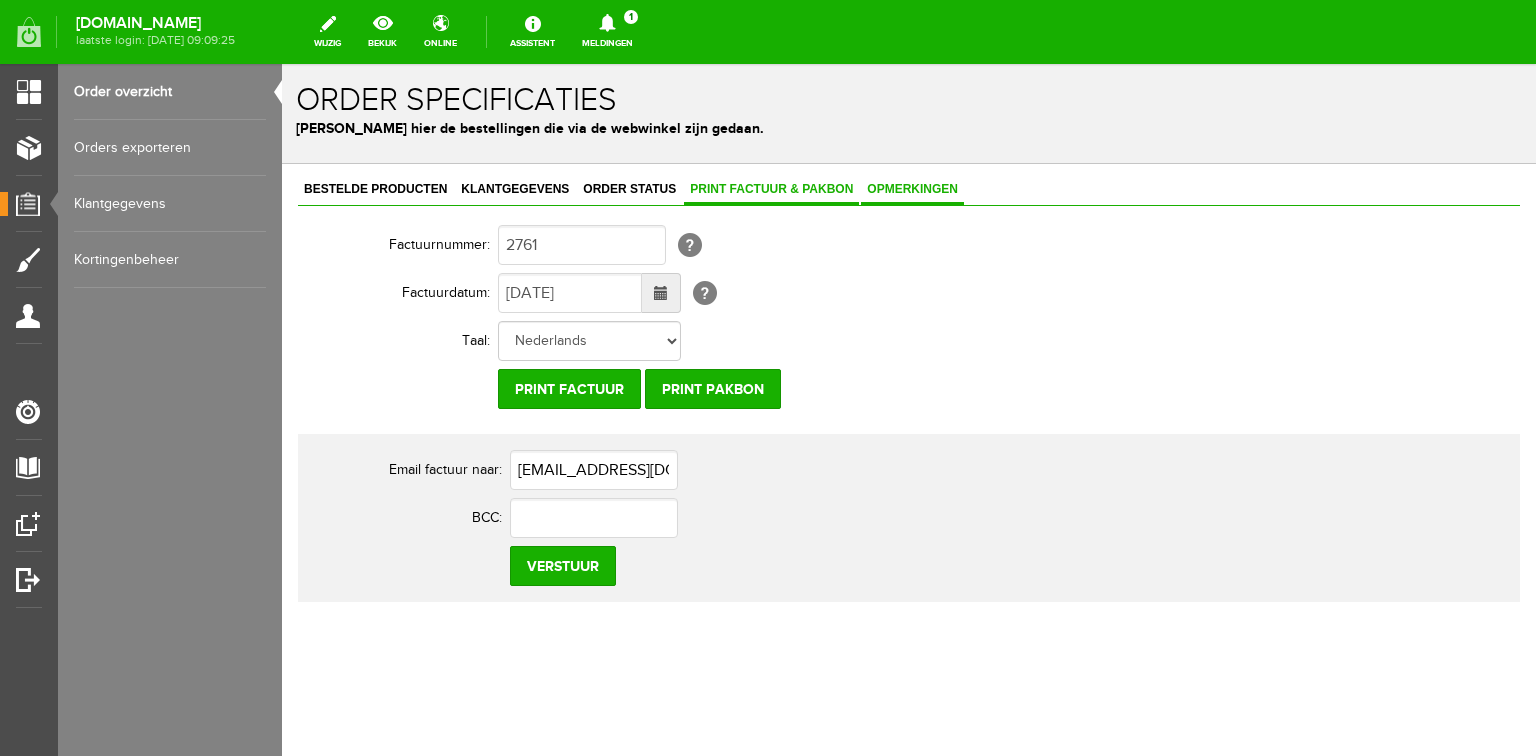 click on "Opmerkingen" at bounding box center (912, 189) 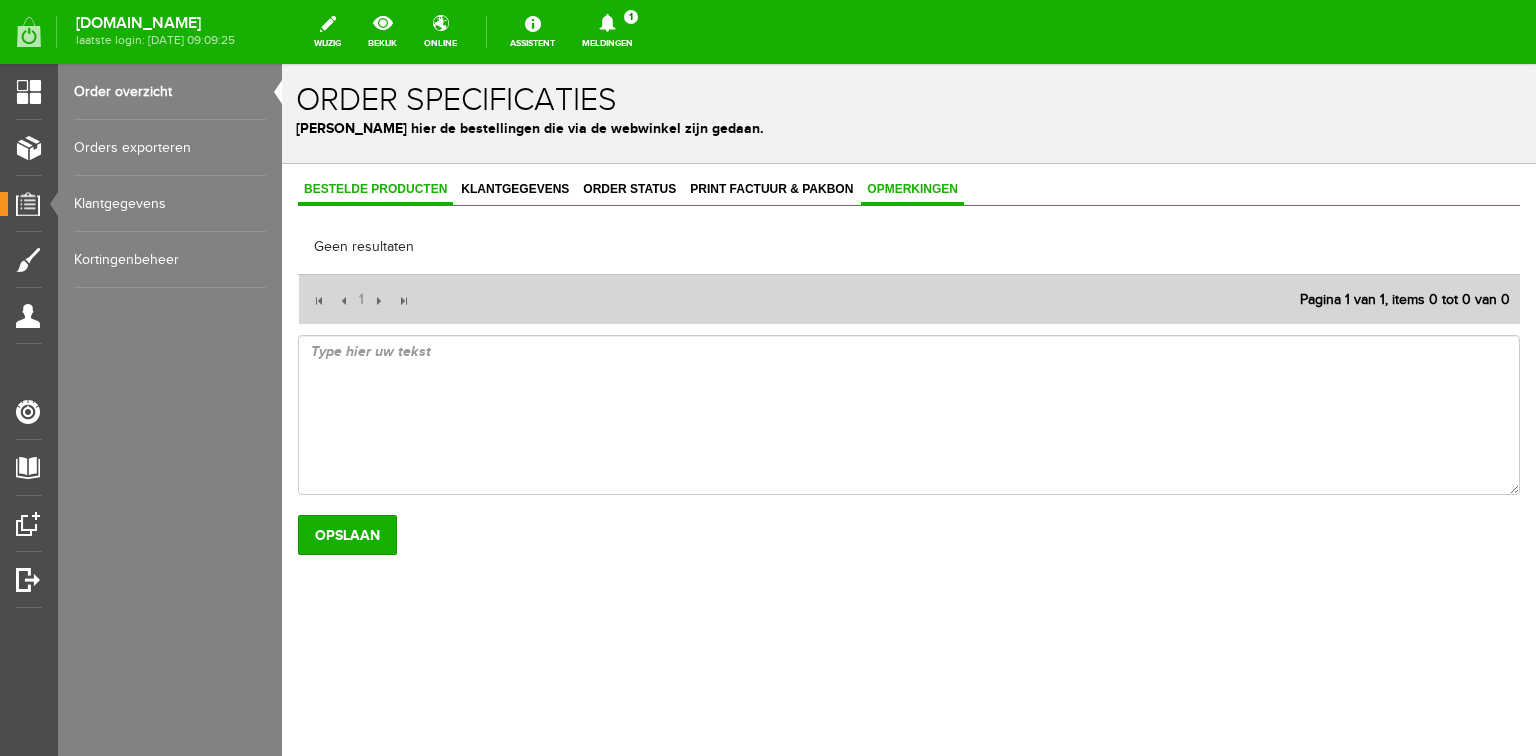 click on "Bestelde producten" at bounding box center [375, 189] 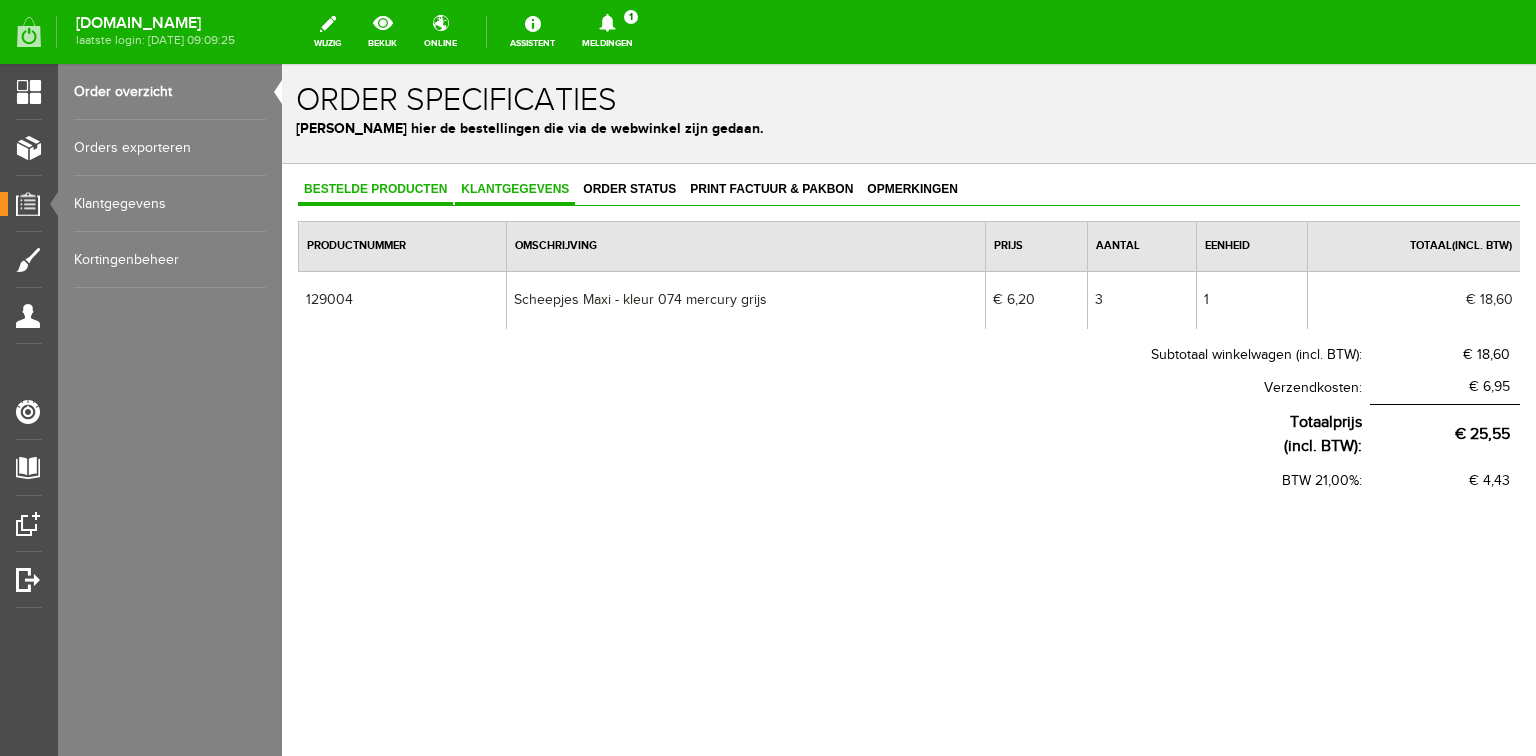 click on "Klantgegevens" at bounding box center (515, 189) 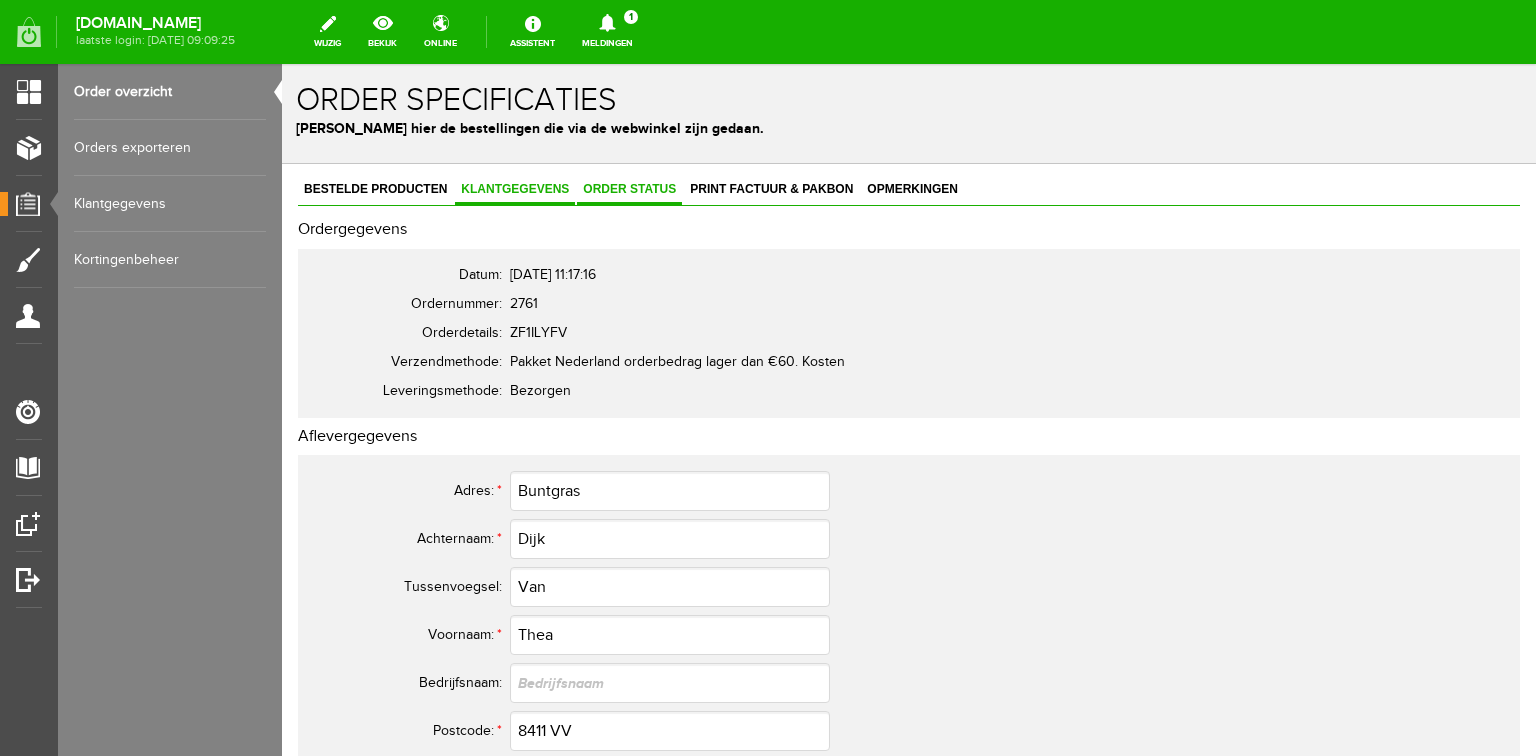 click on "Order status" at bounding box center [629, 189] 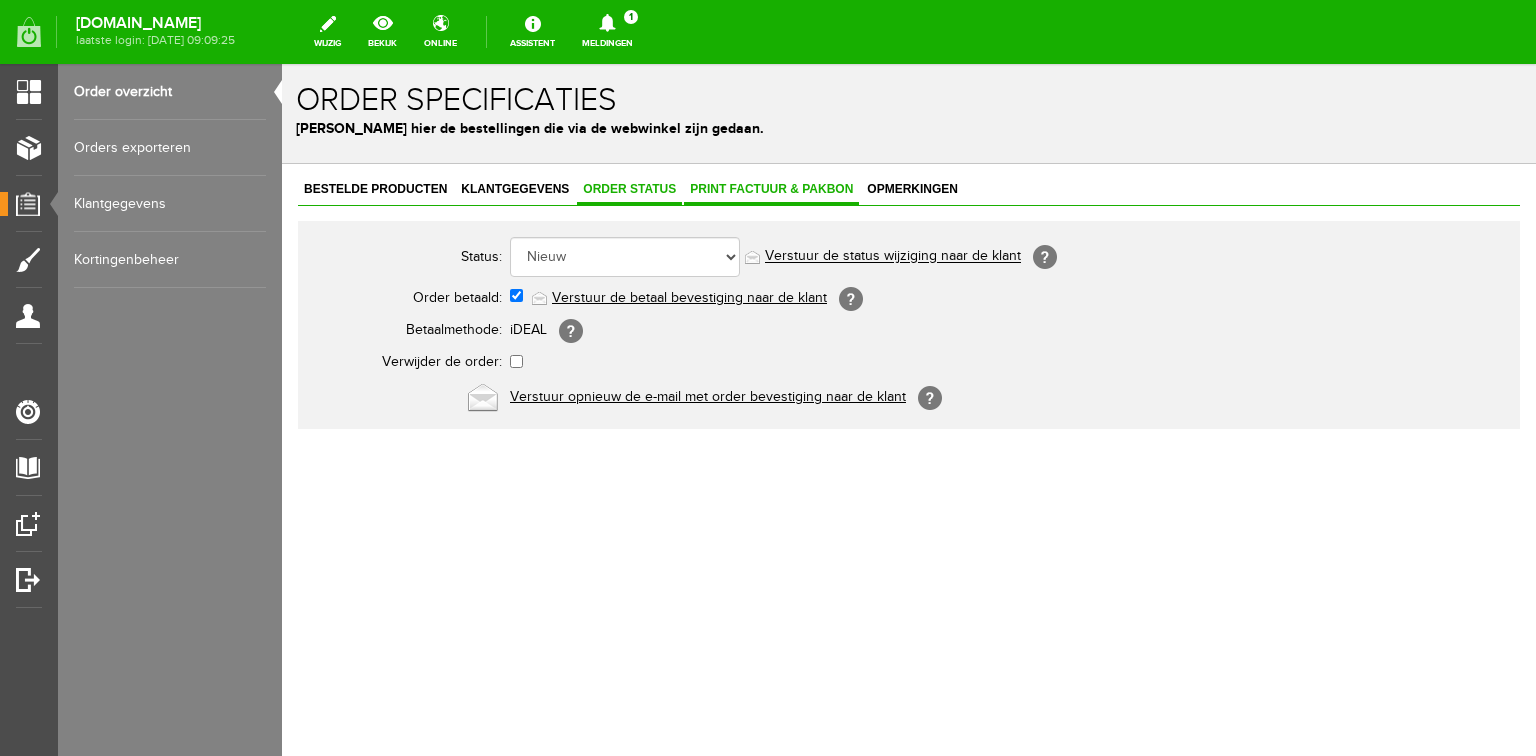 click on "Print factuur & pakbon" at bounding box center [771, 189] 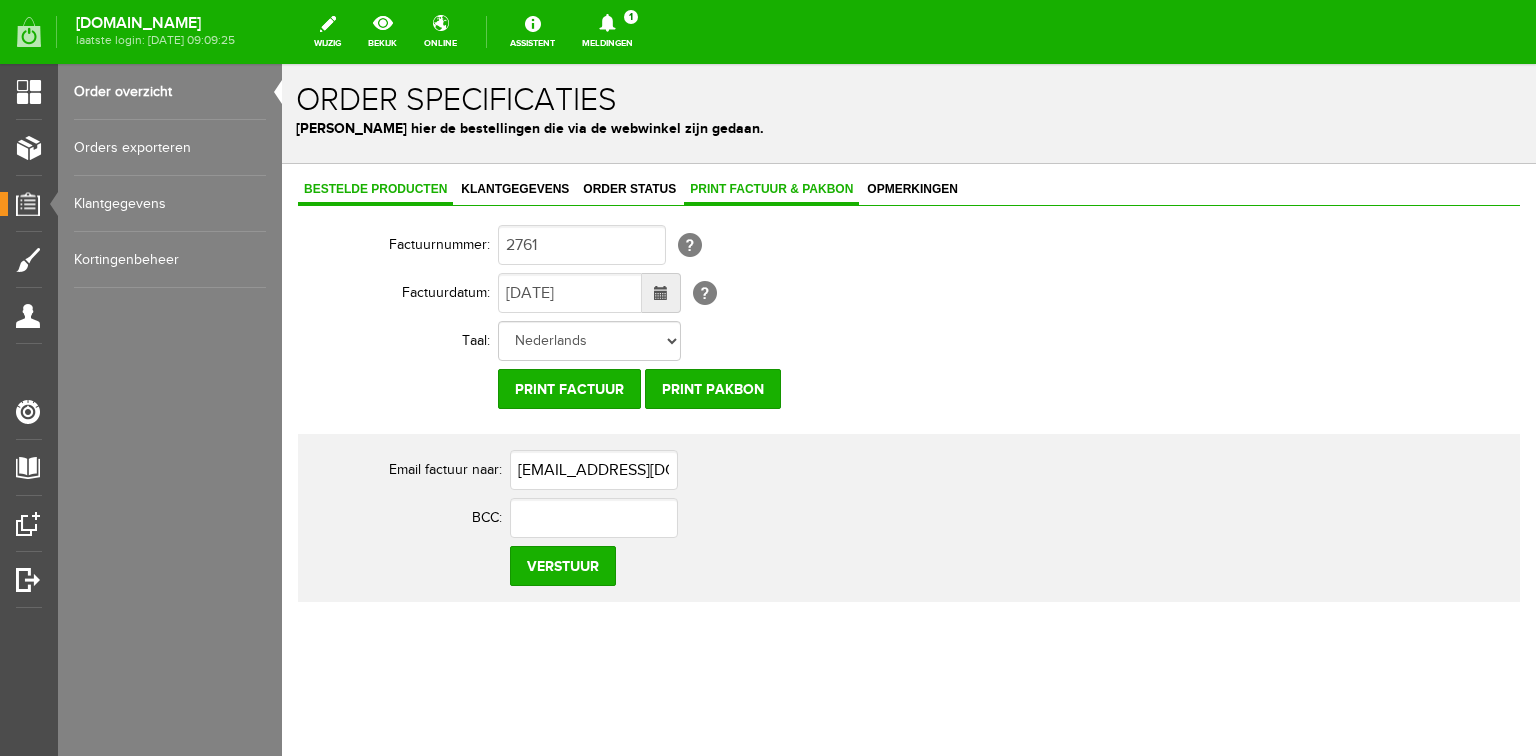 click on "Bestelde producten" at bounding box center [375, 189] 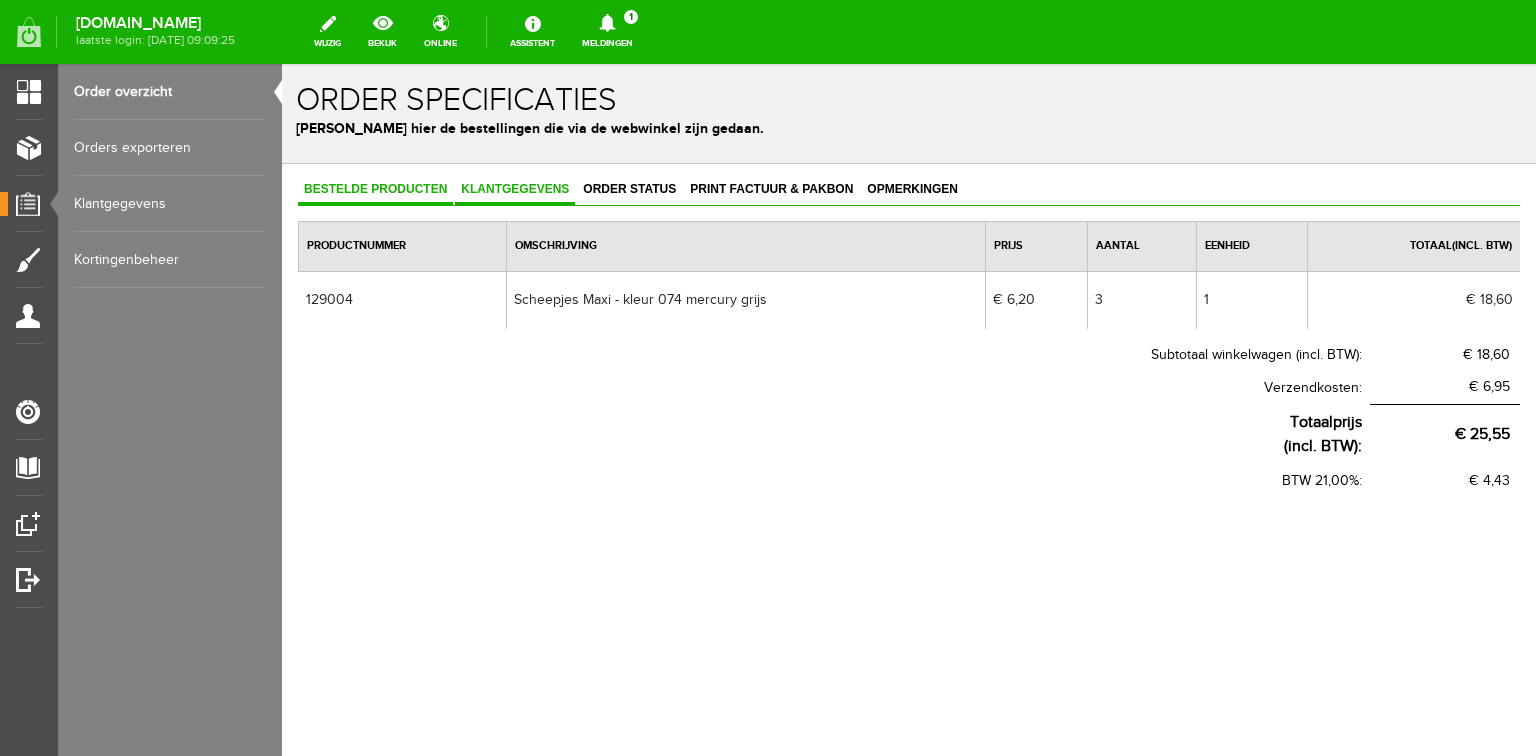 click on "Klantgegevens" at bounding box center (515, 190) 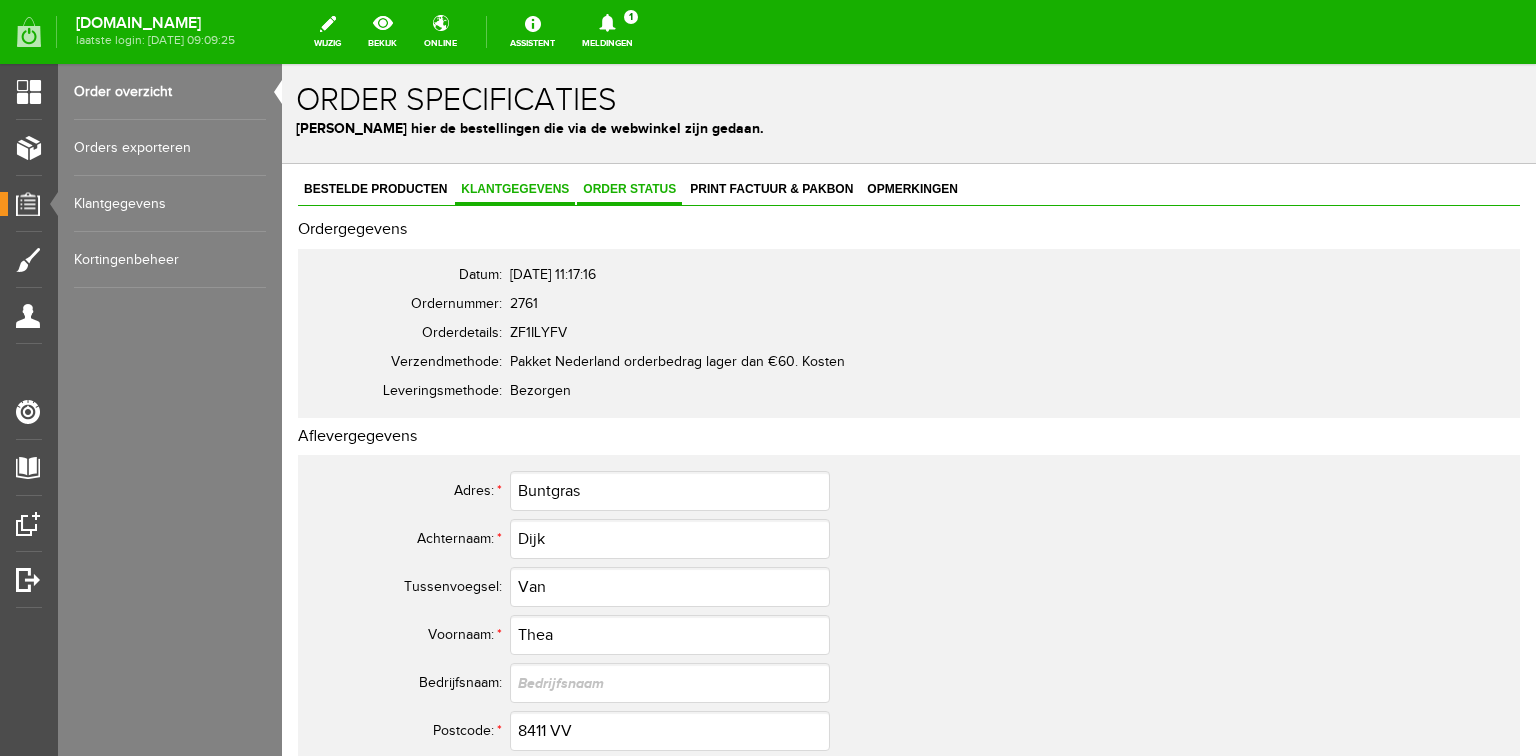 click on "Order status" at bounding box center [629, 189] 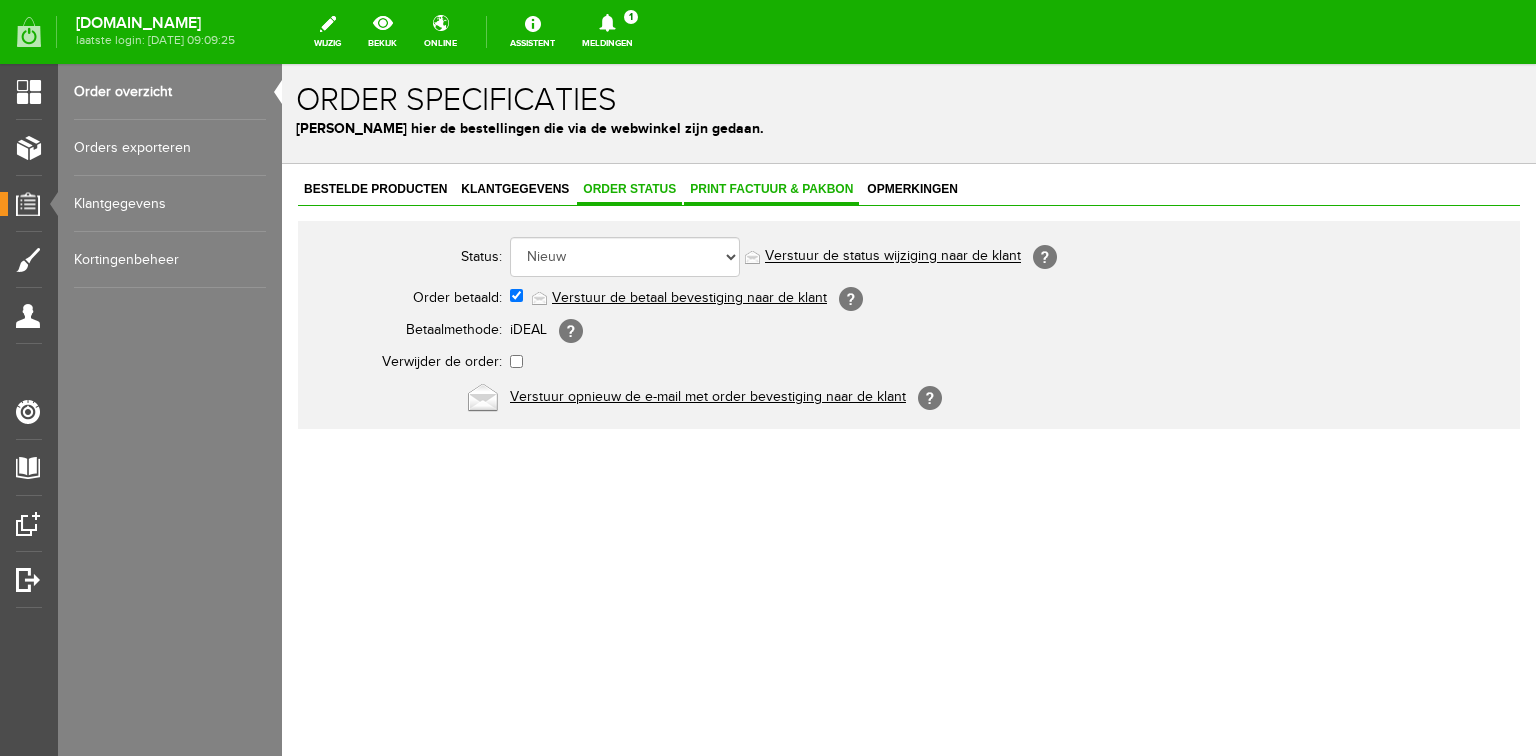 click on "Print factuur & pakbon" at bounding box center [771, 189] 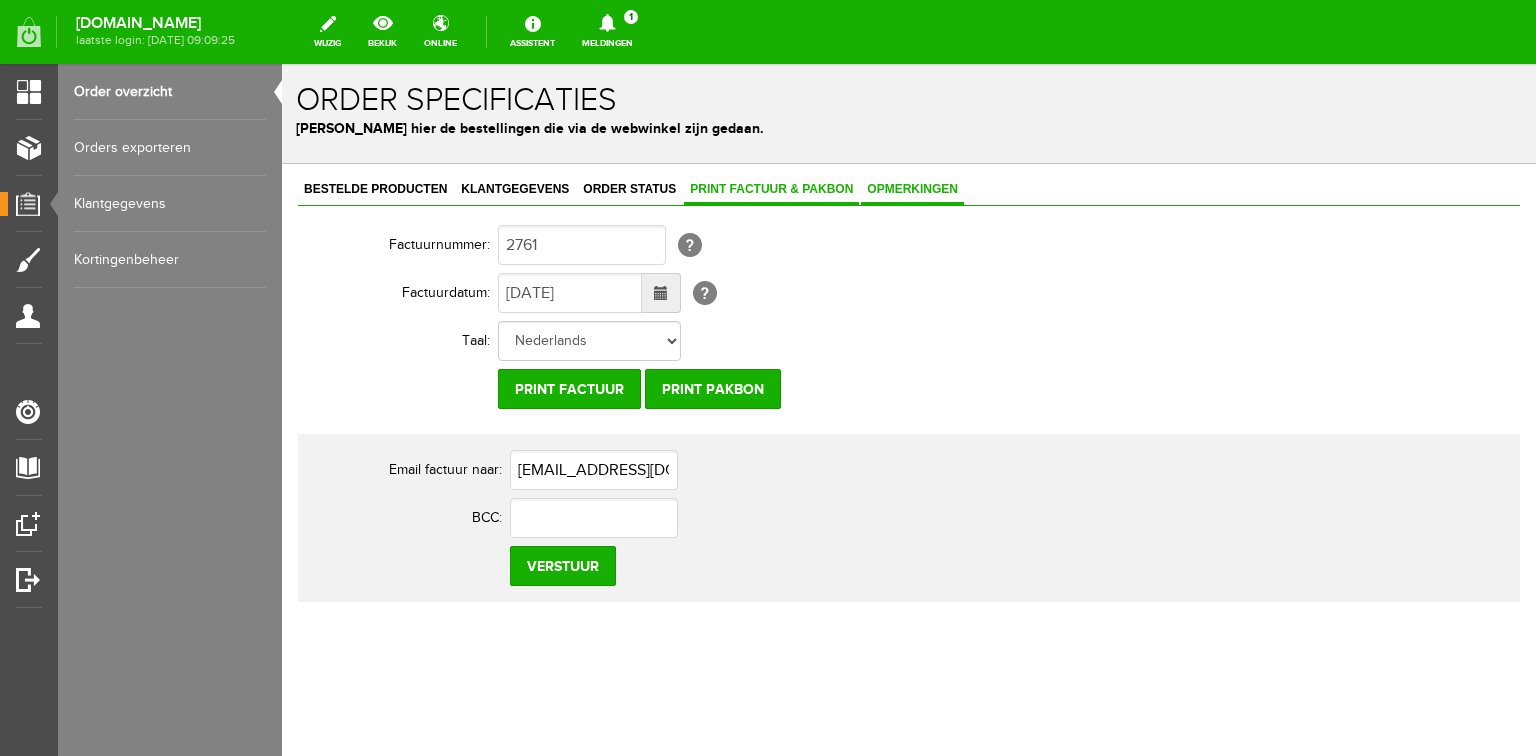 click on "Opmerkingen" at bounding box center (912, 189) 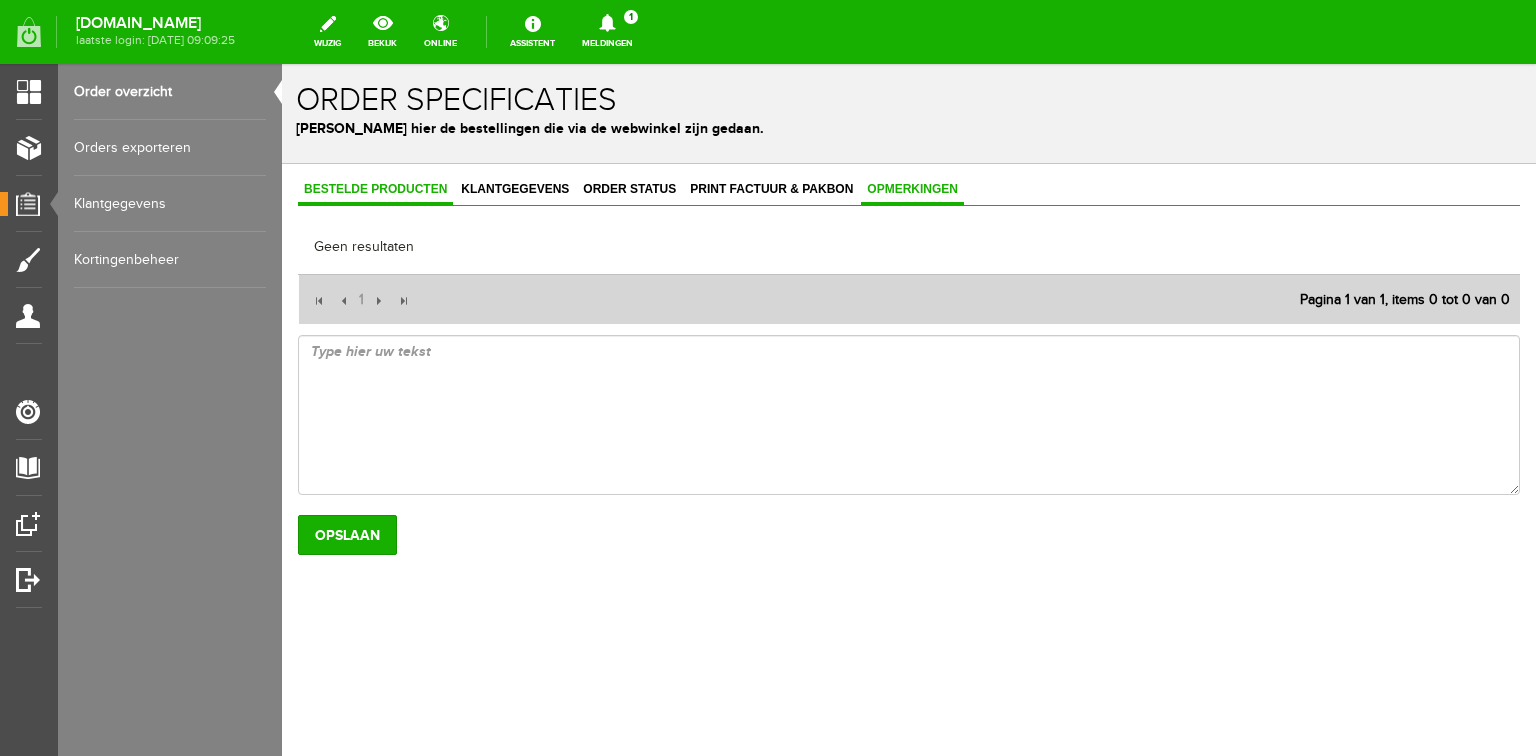 click on "Bestelde producten" at bounding box center (375, 189) 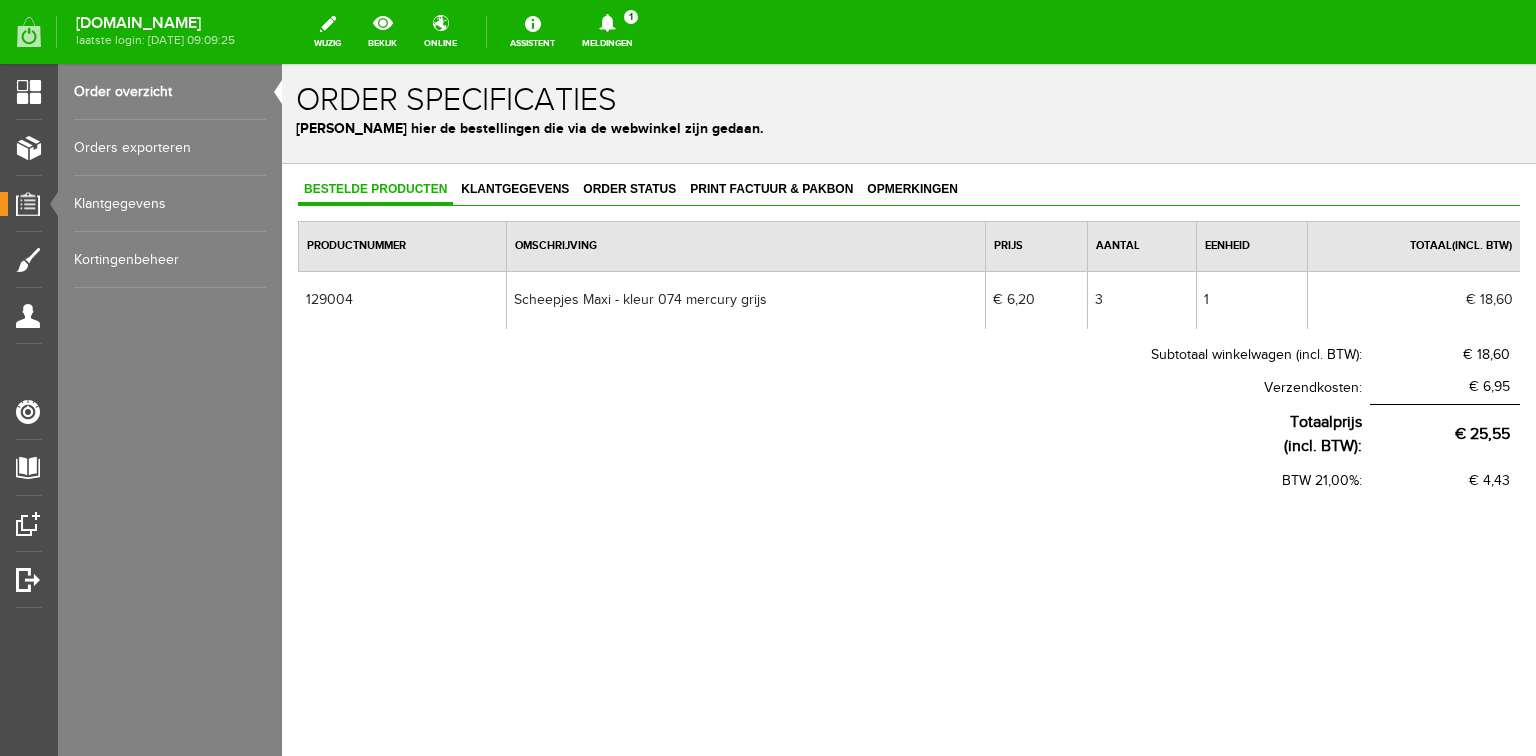 click on "Order overzicht" at bounding box center [170, 92] 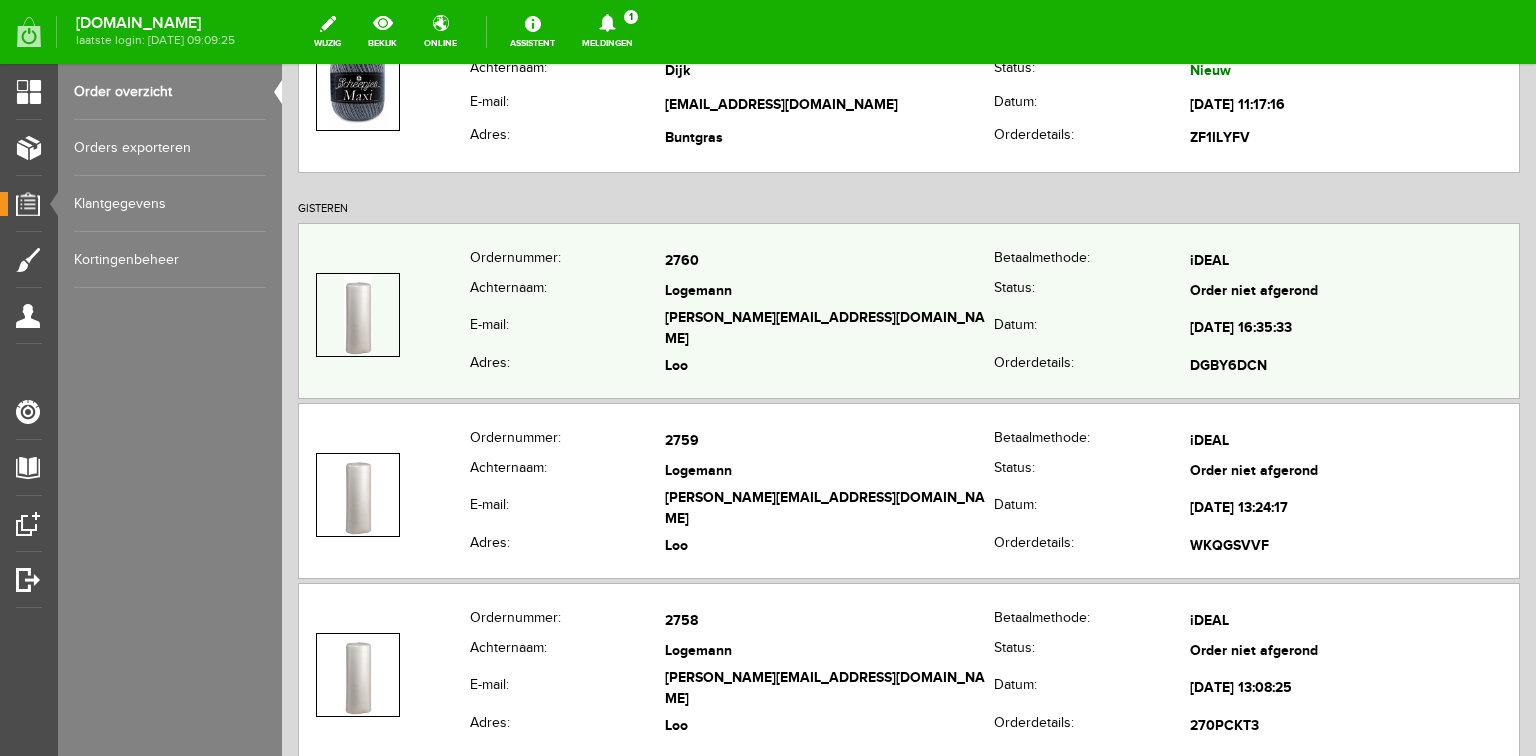 scroll, scrollTop: 320, scrollLeft: 0, axis: vertical 